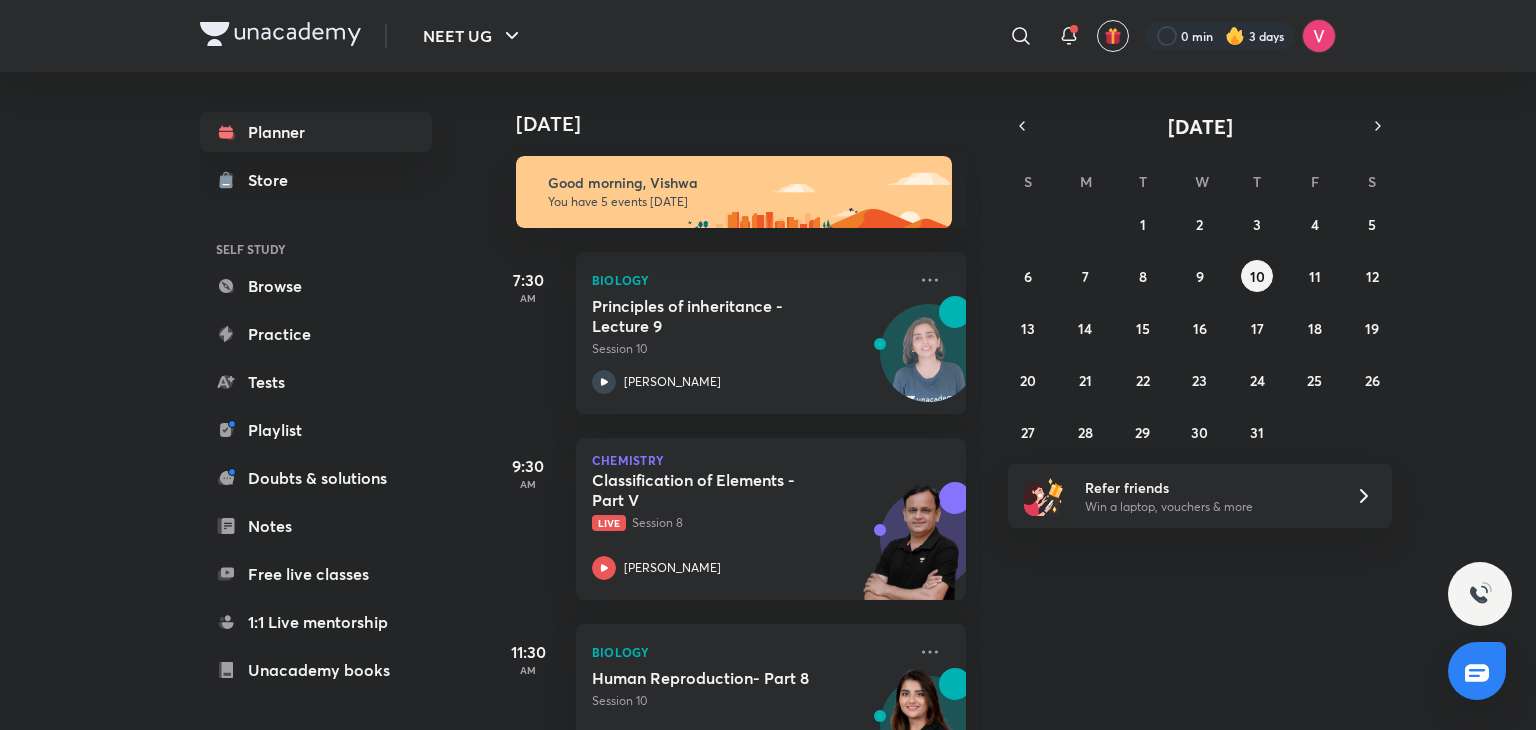 scroll, scrollTop: 0, scrollLeft: 0, axis: both 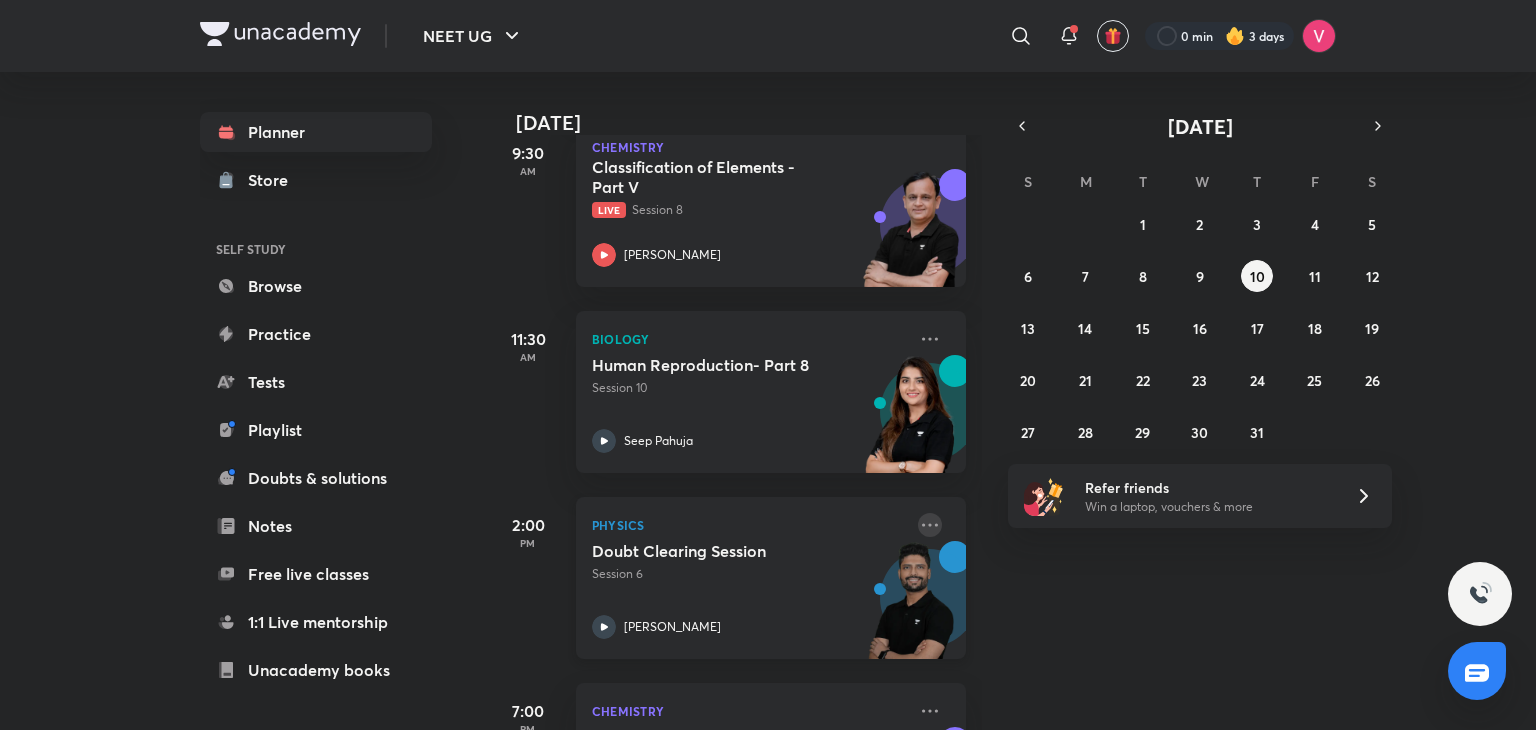 click 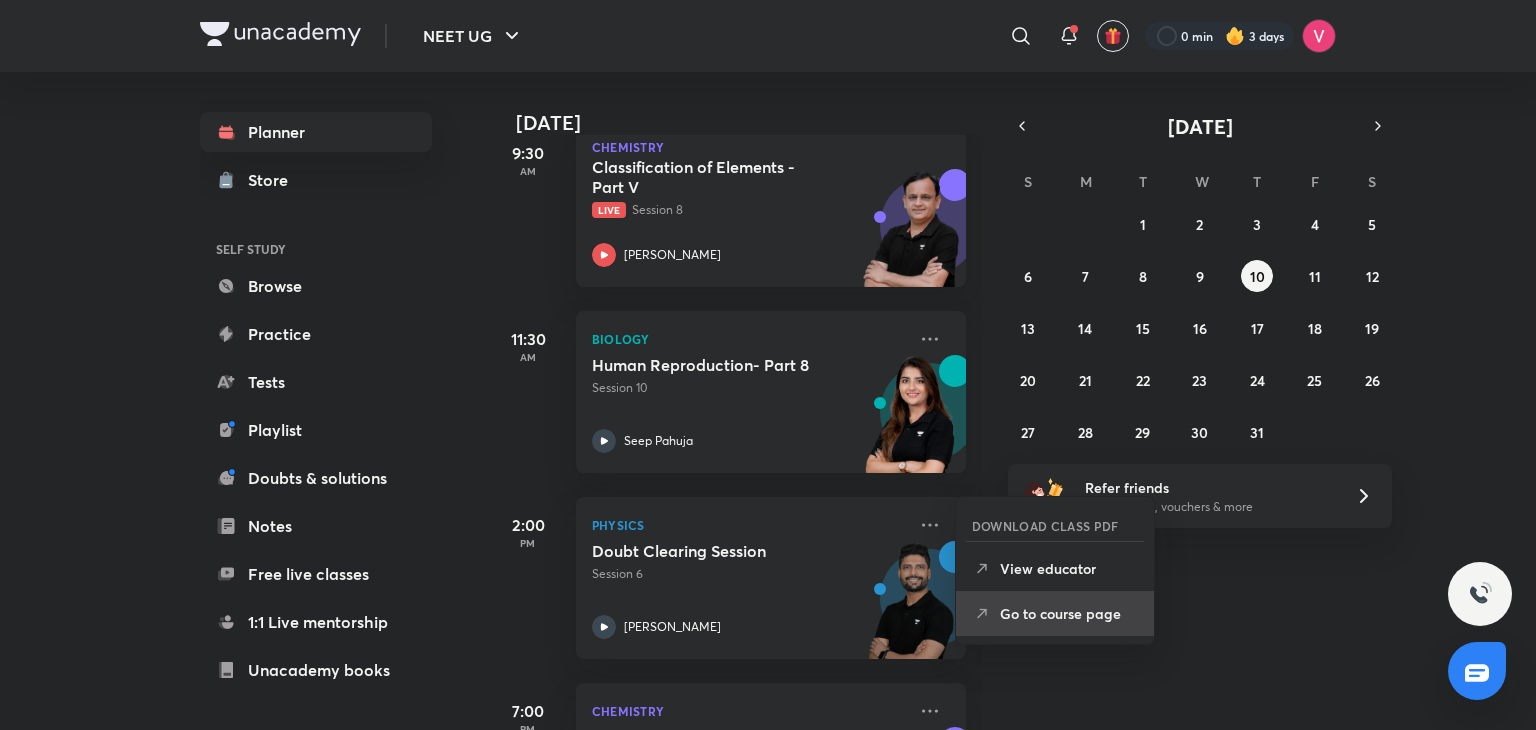 click on "Go to course page" at bounding box center (1069, 613) 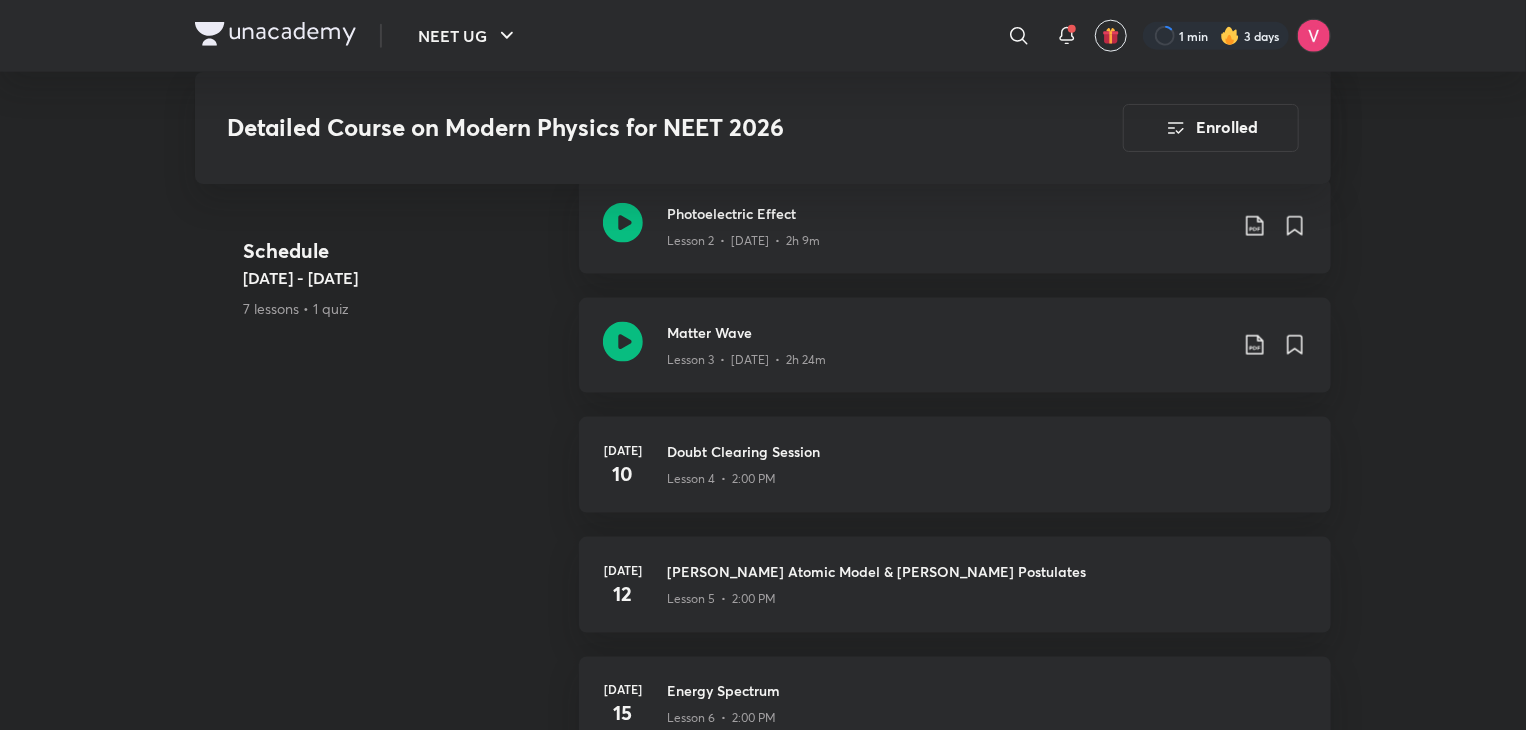 scroll, scrollTop: 1204, scrollLeft: 0, axis: vertical 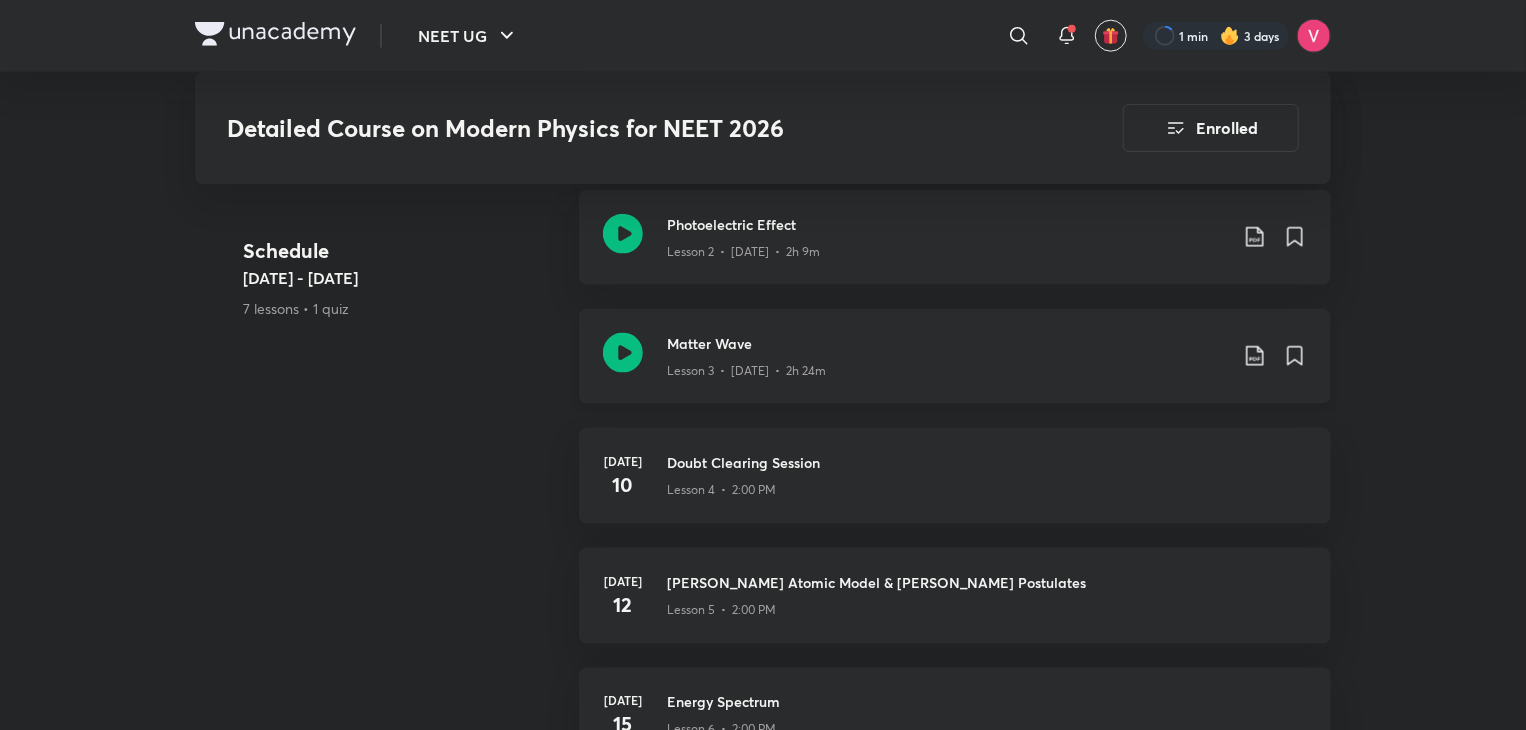 click 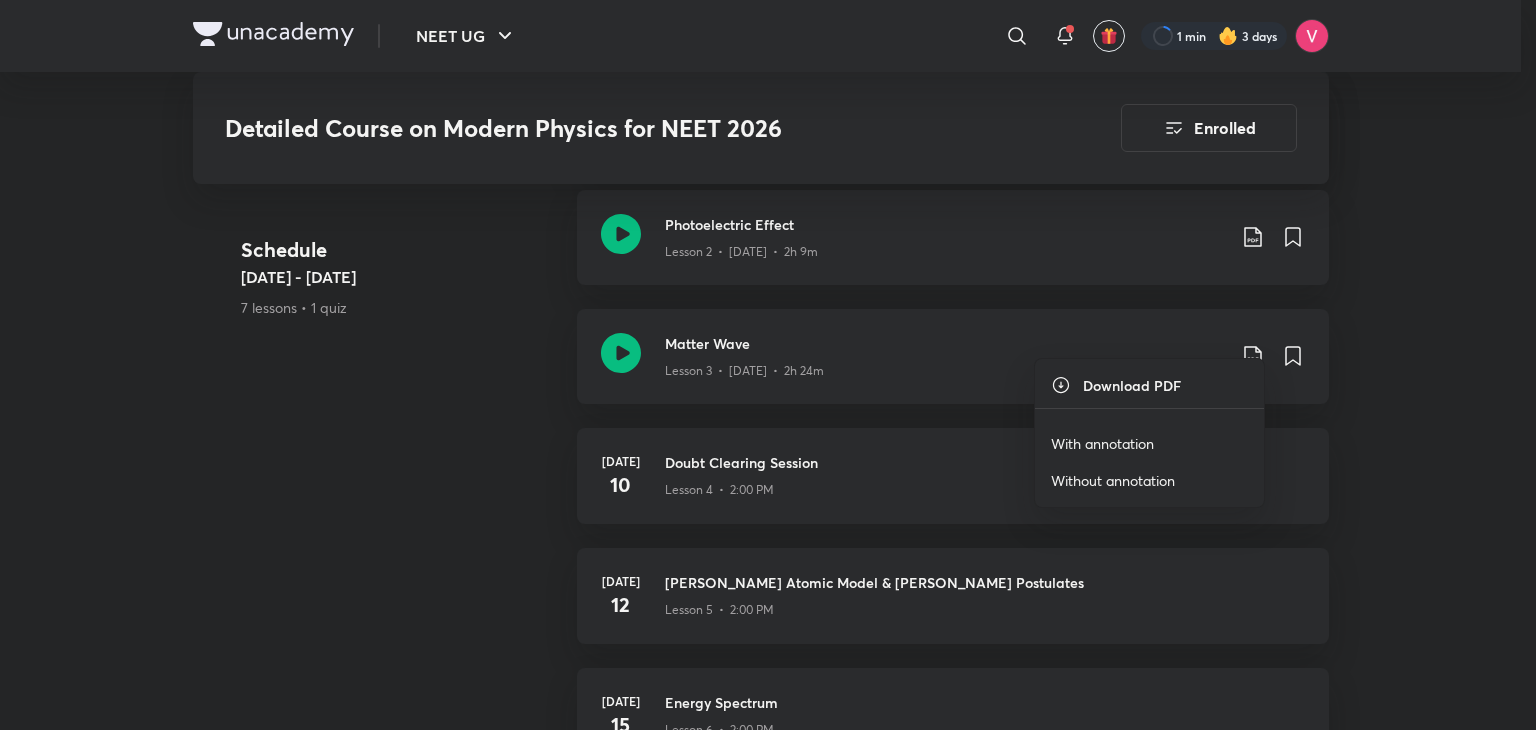 click on "With annotation" at bounding box center [1102, 443] 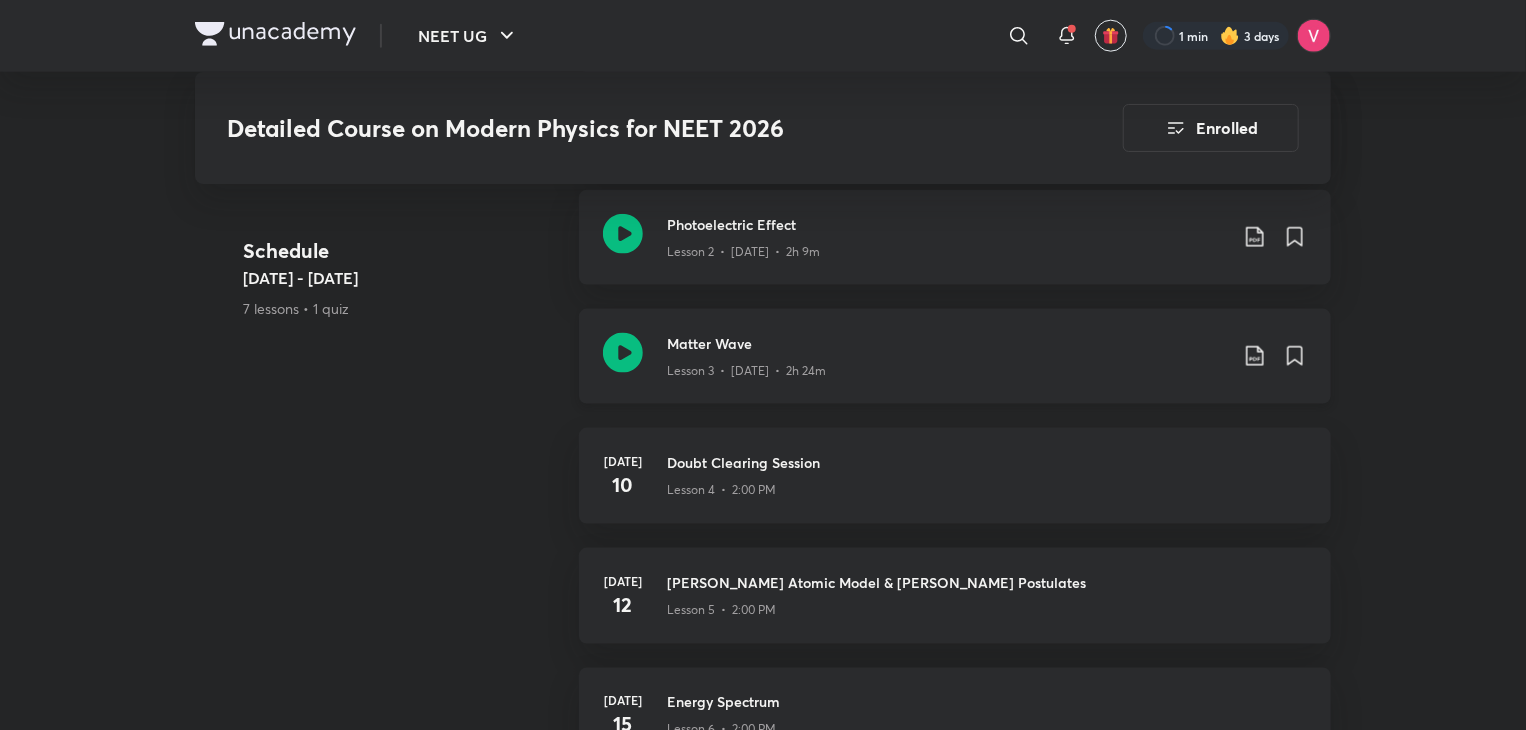 click 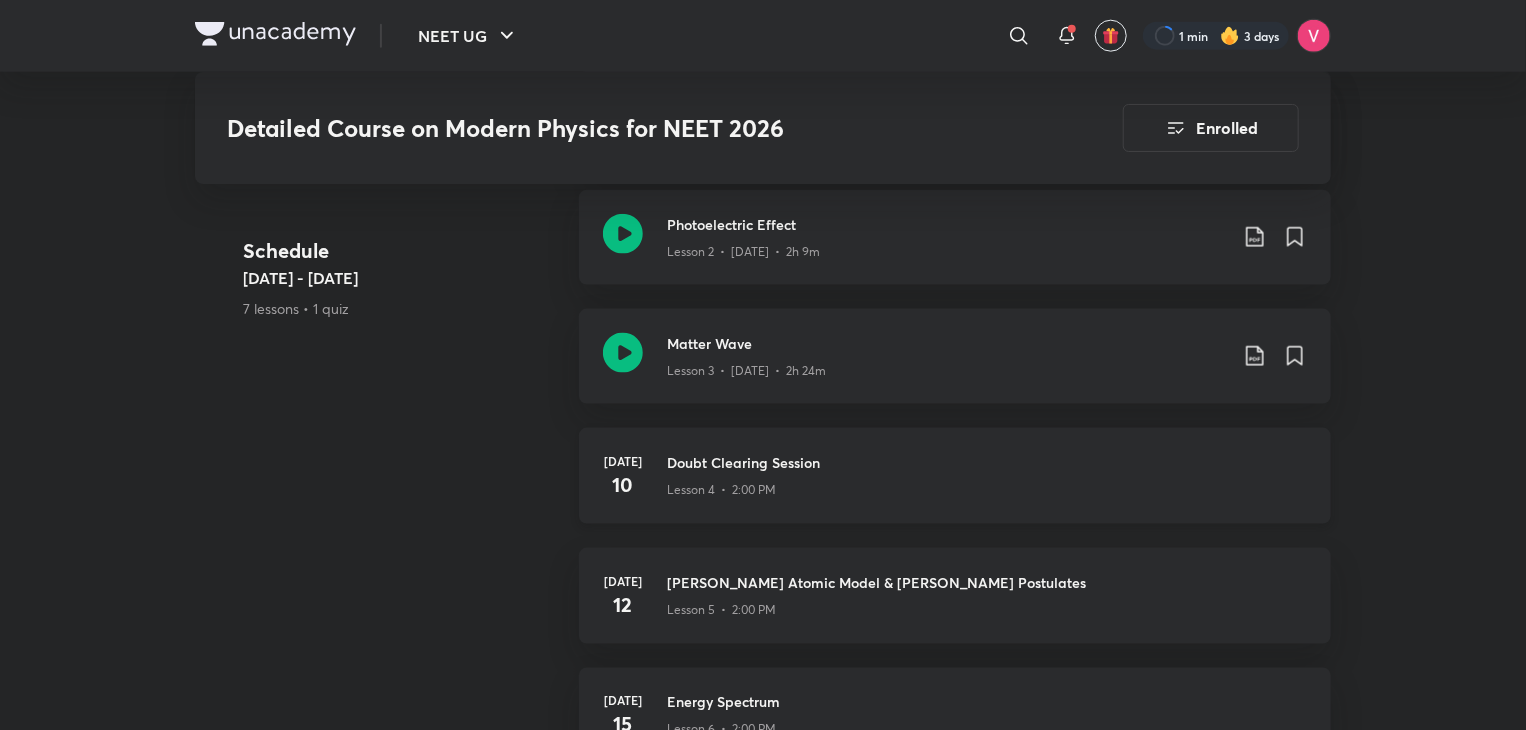 click on "Lesson 4  •  2:00 PM" at bounding box center (987, 486) 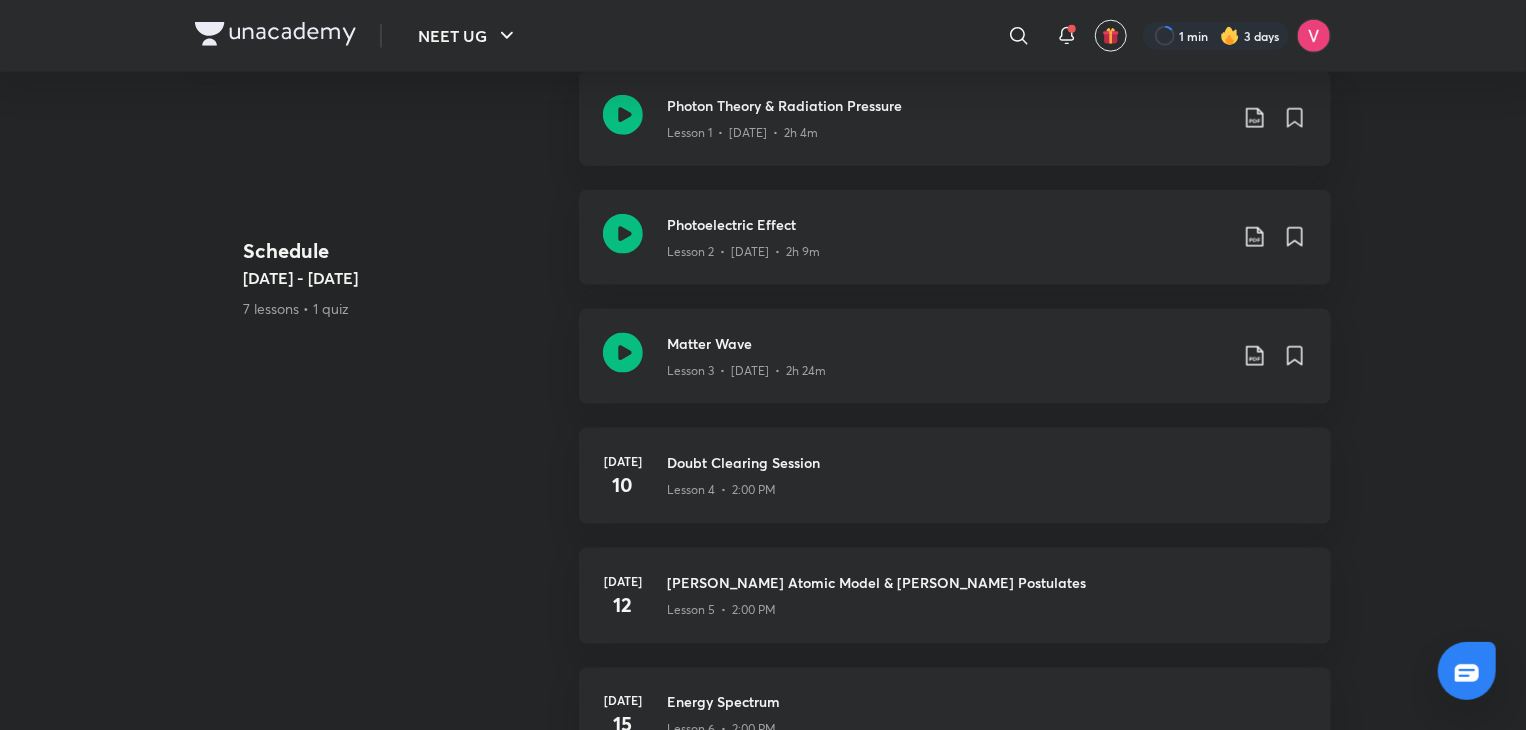 scroll, scrollTop: 0, scrollLeft: 0, axis: both 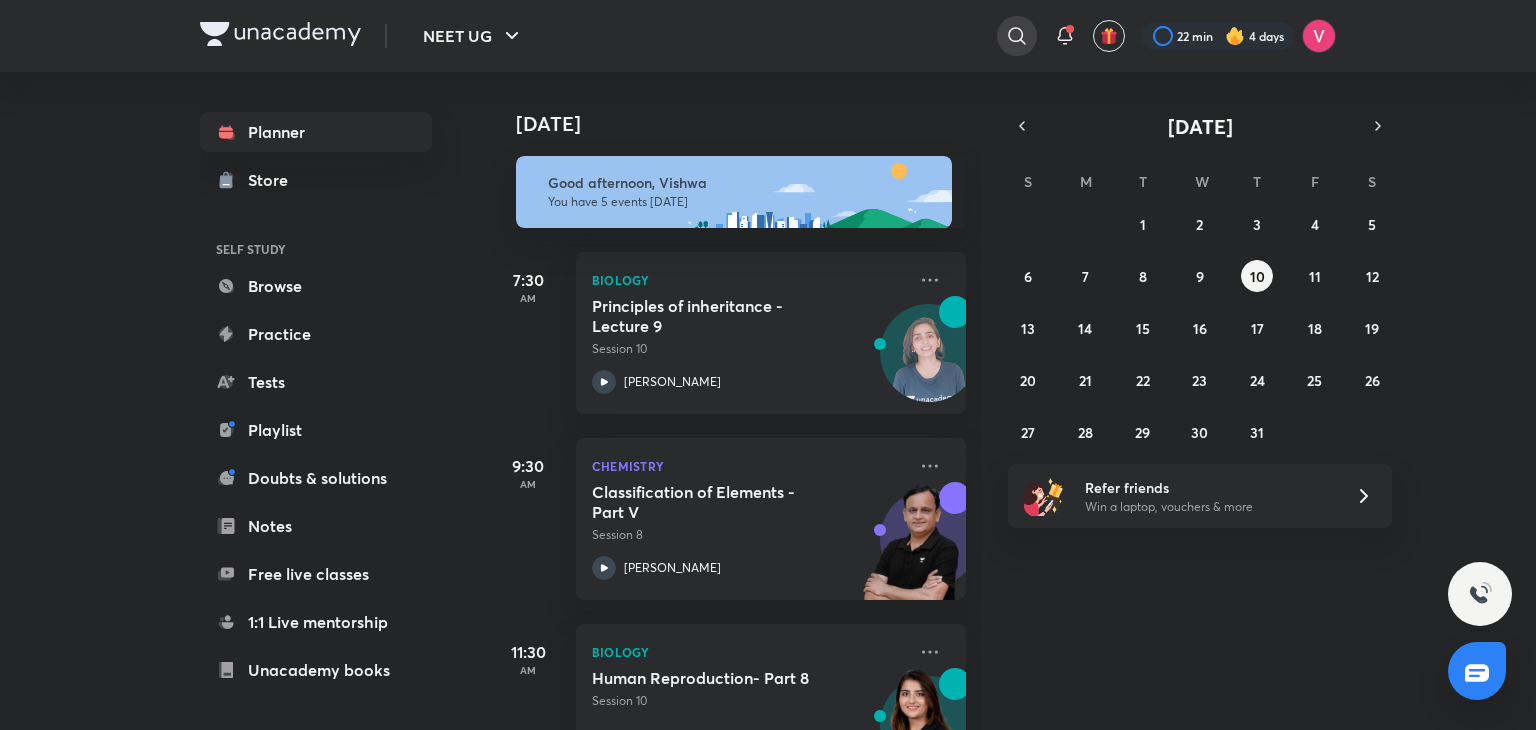 click 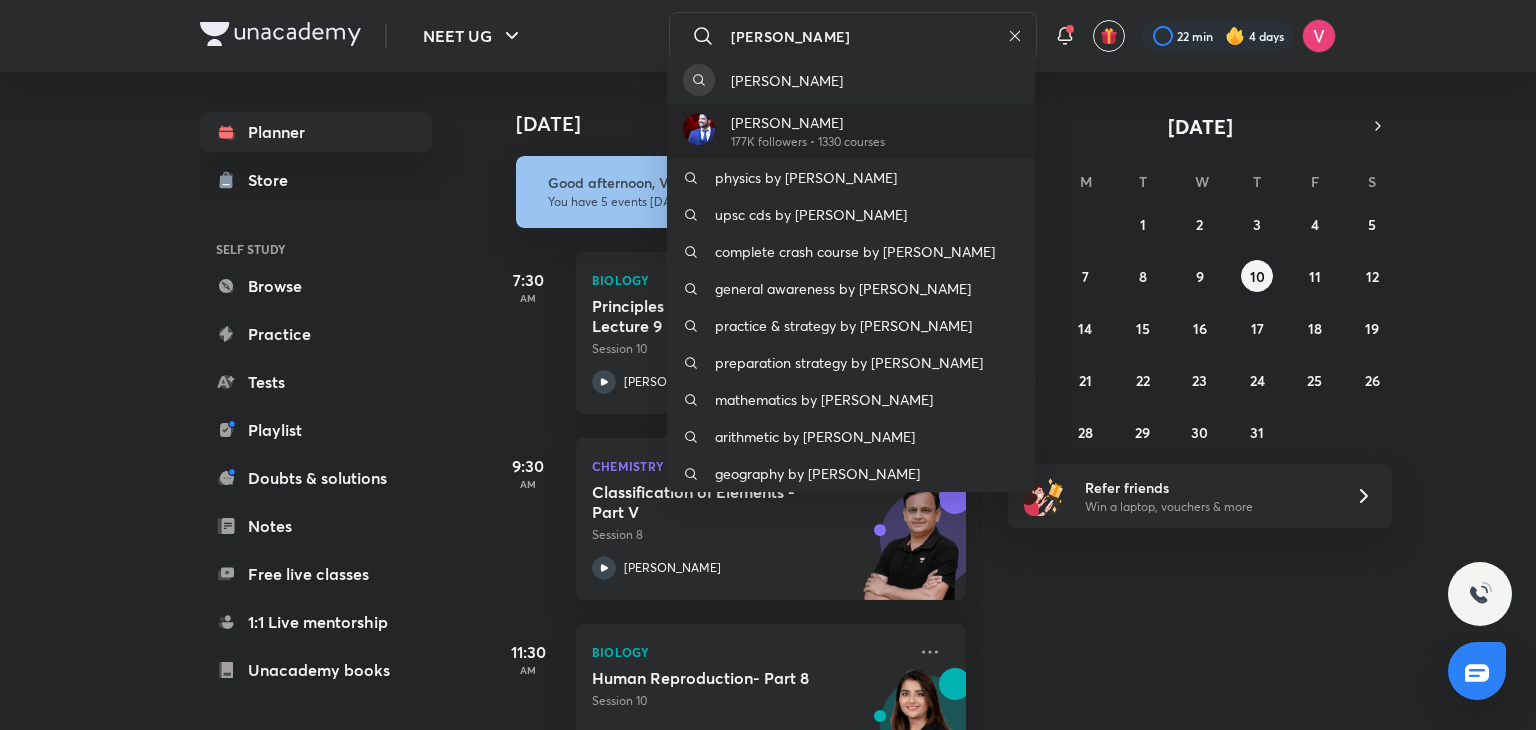 type on "[PERSON_NAME]" 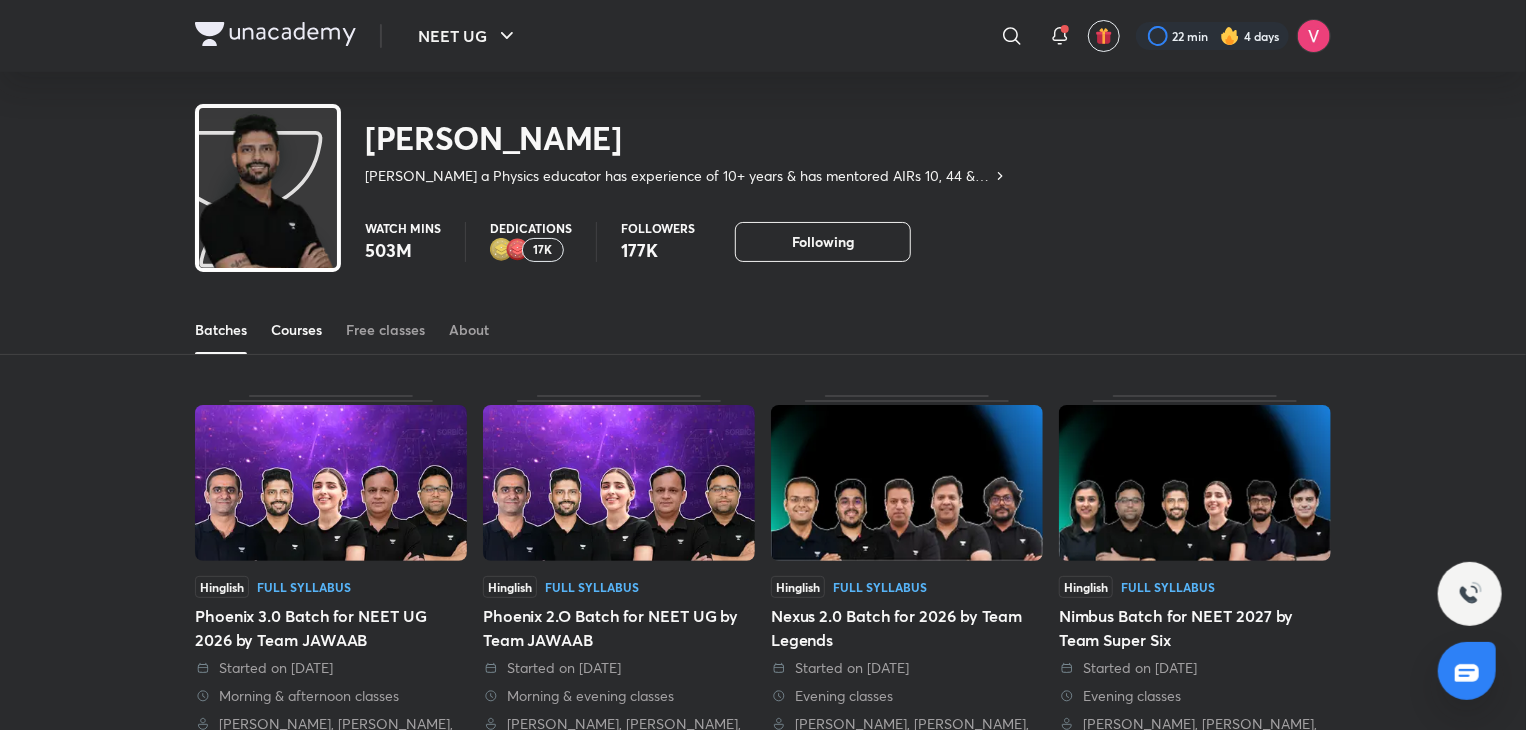 click on "Courses" at bounding box center (296, 330) 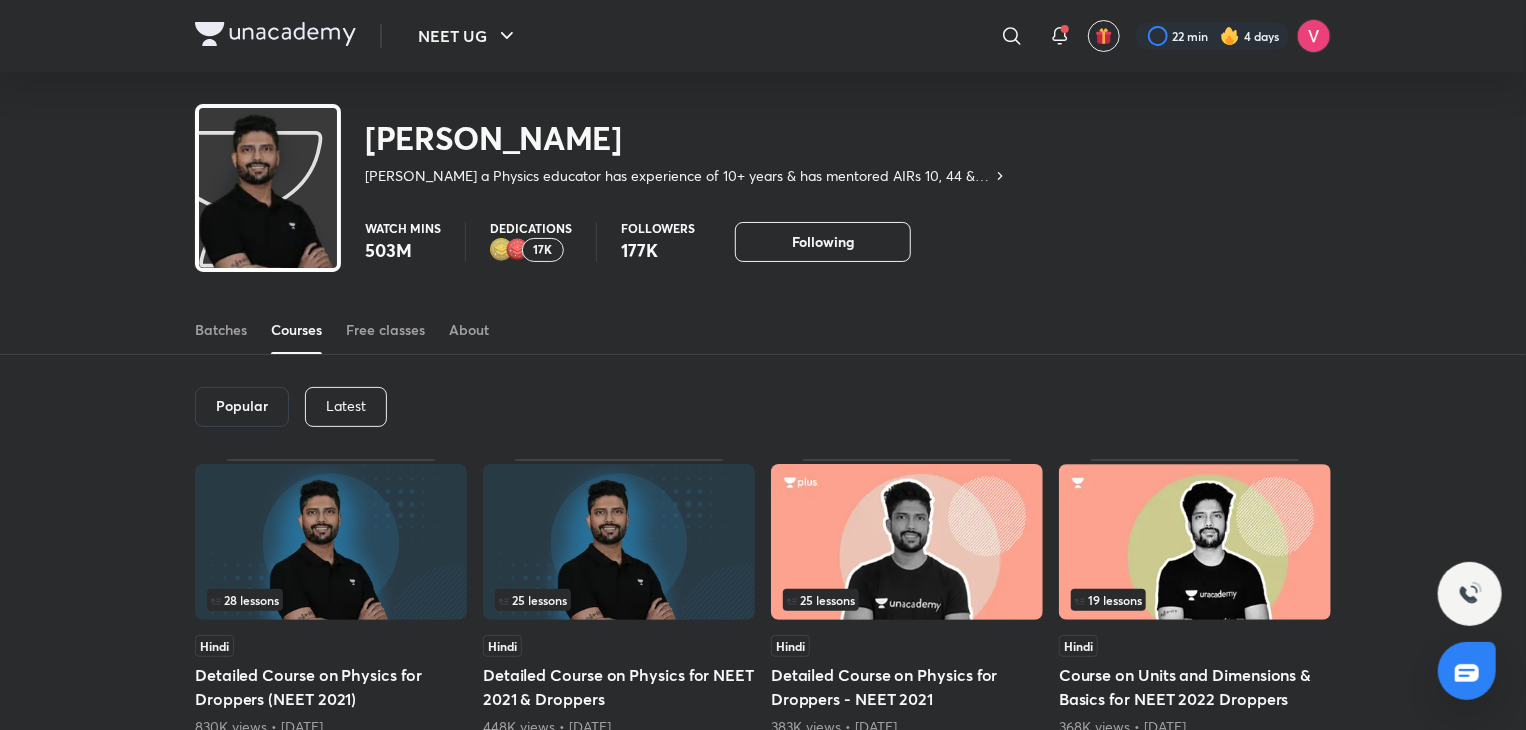 click on "Latest" at bounding box center [346, 406] 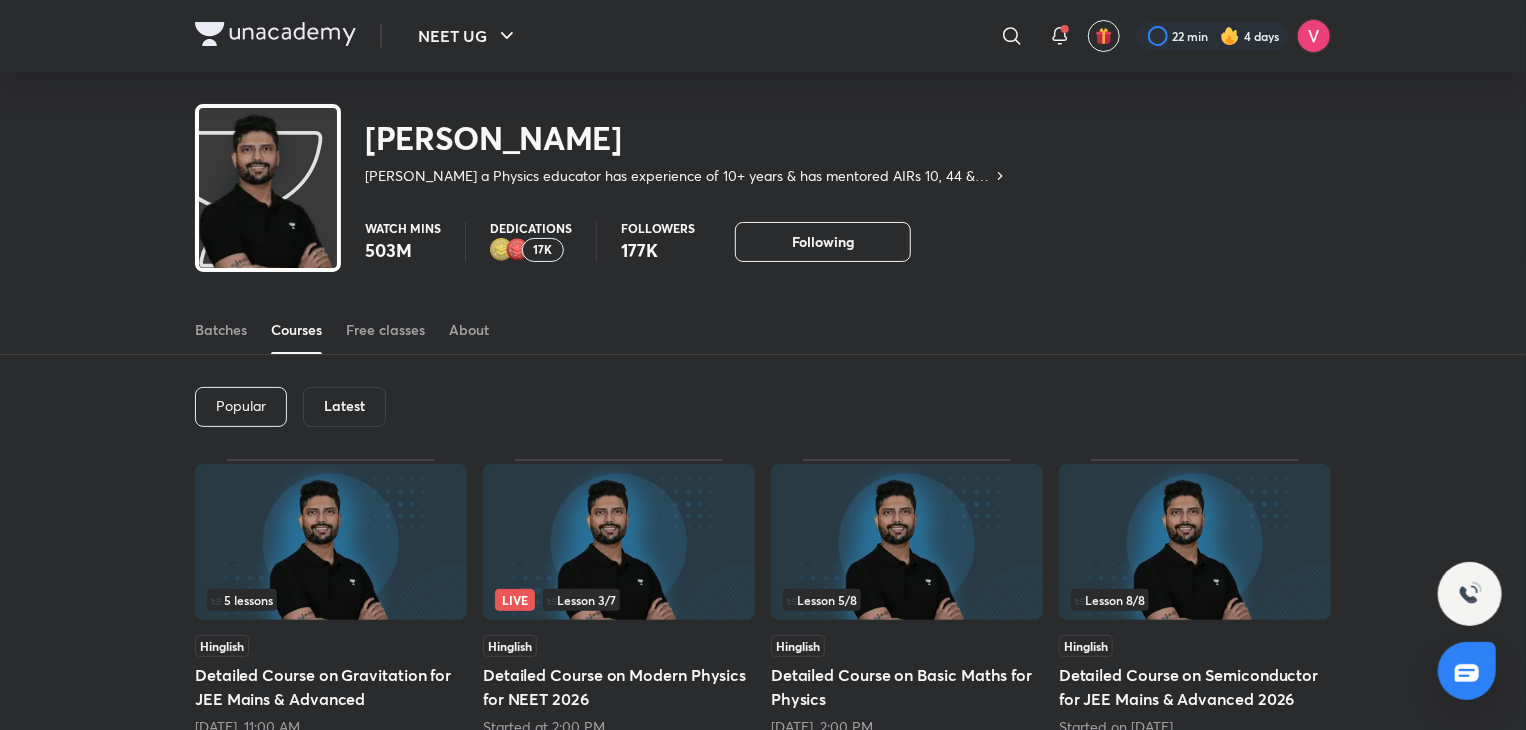 click on "Popular" at bounding box center (241, 407) 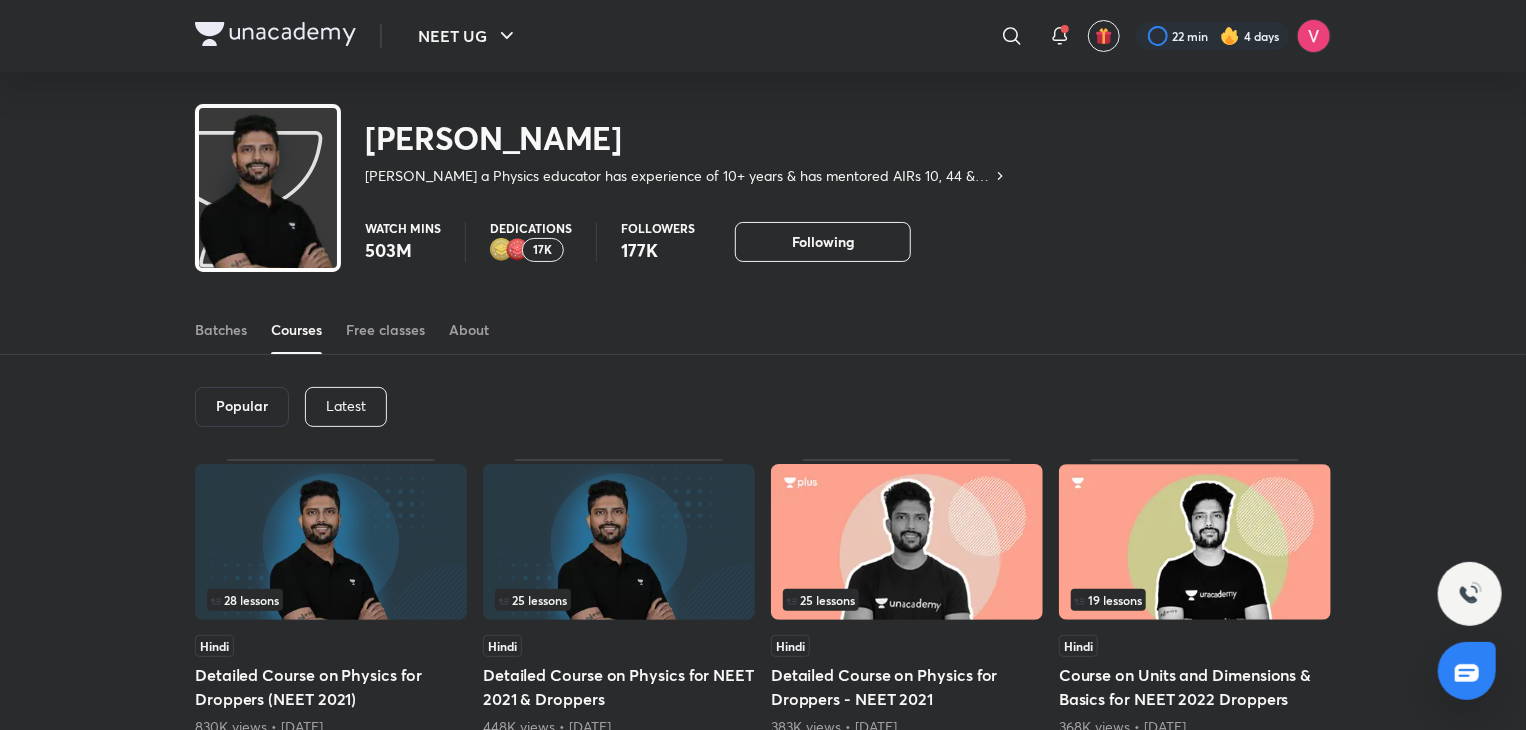 click on "Latest" at bounding box center [346, 406] 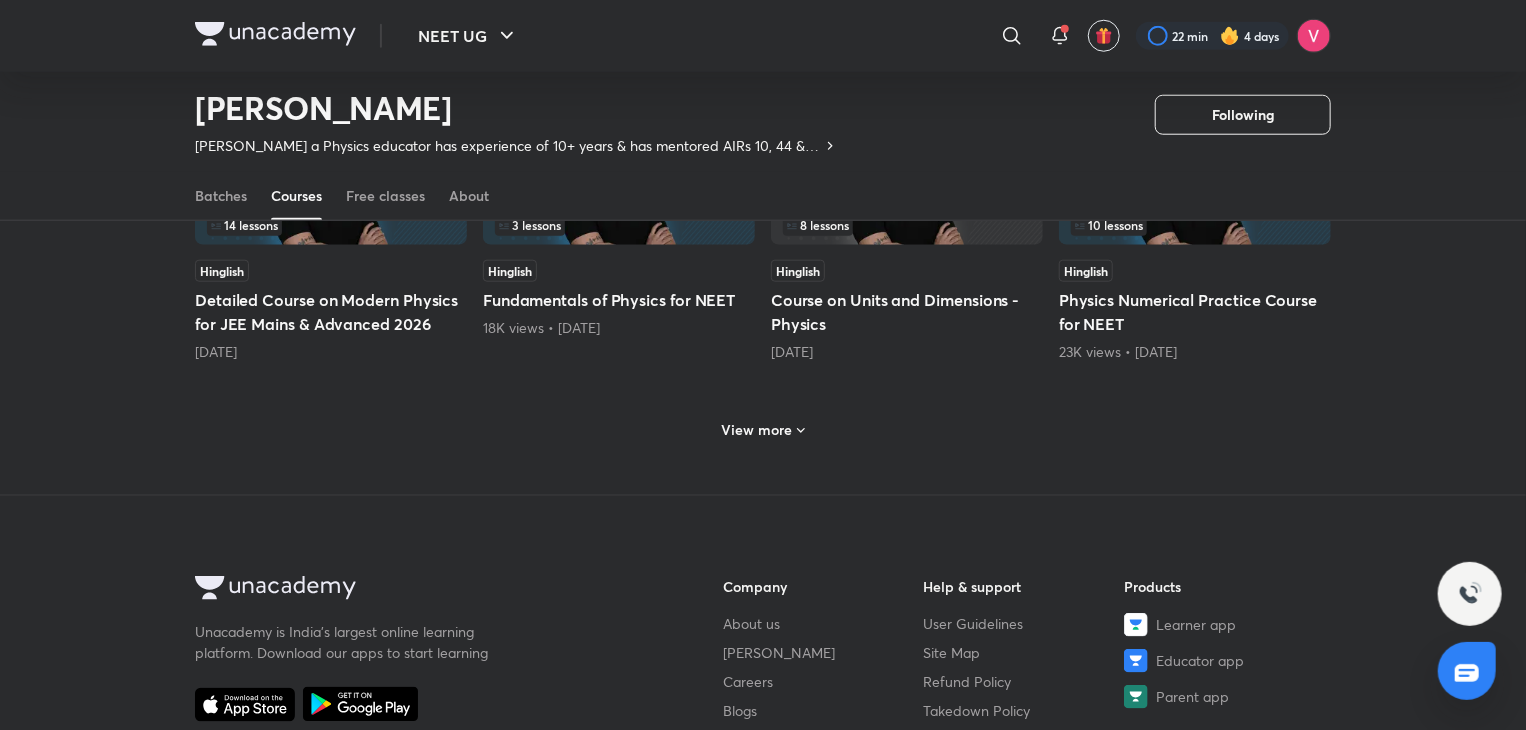 scroll, scrollTop: 960, scrollLeft: 0, axis: vertical 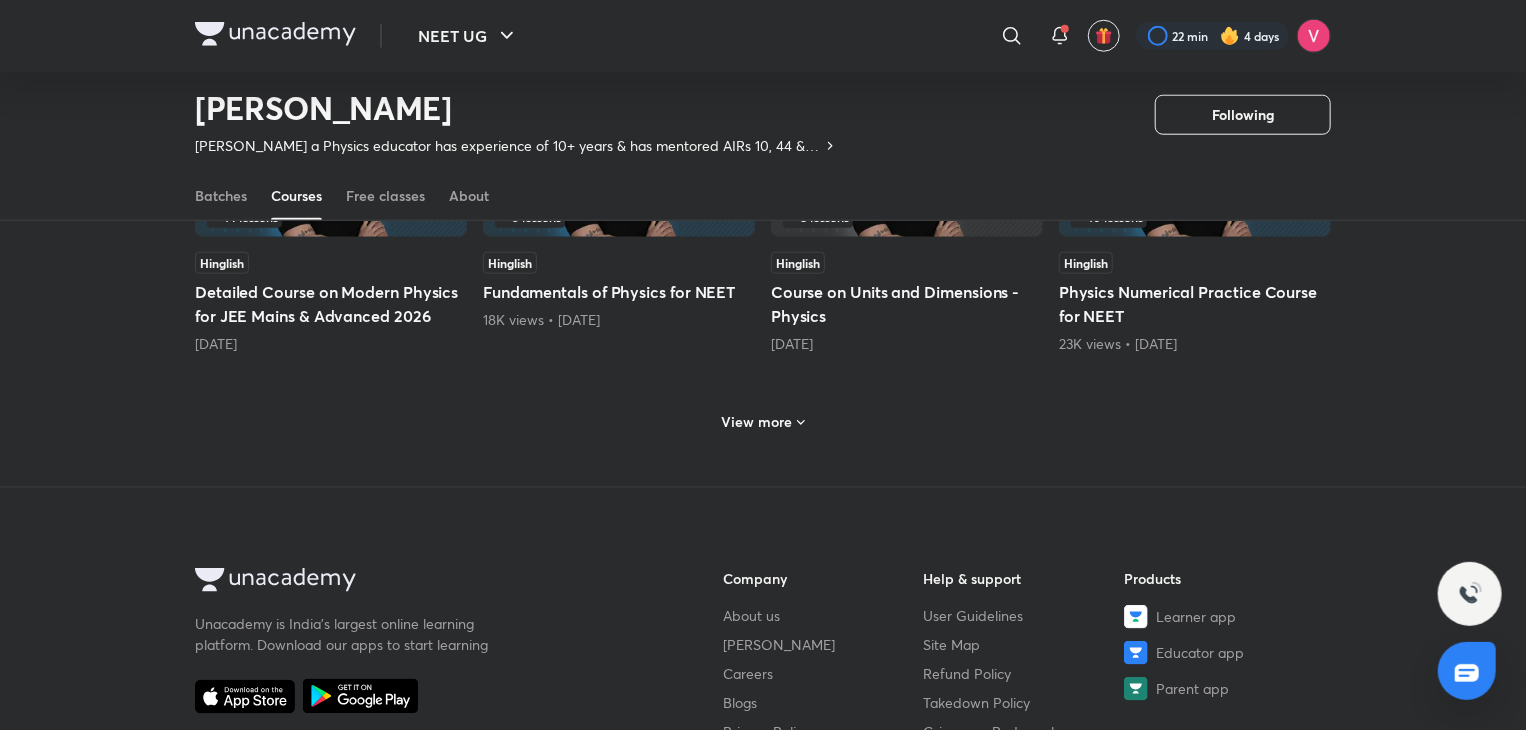 click 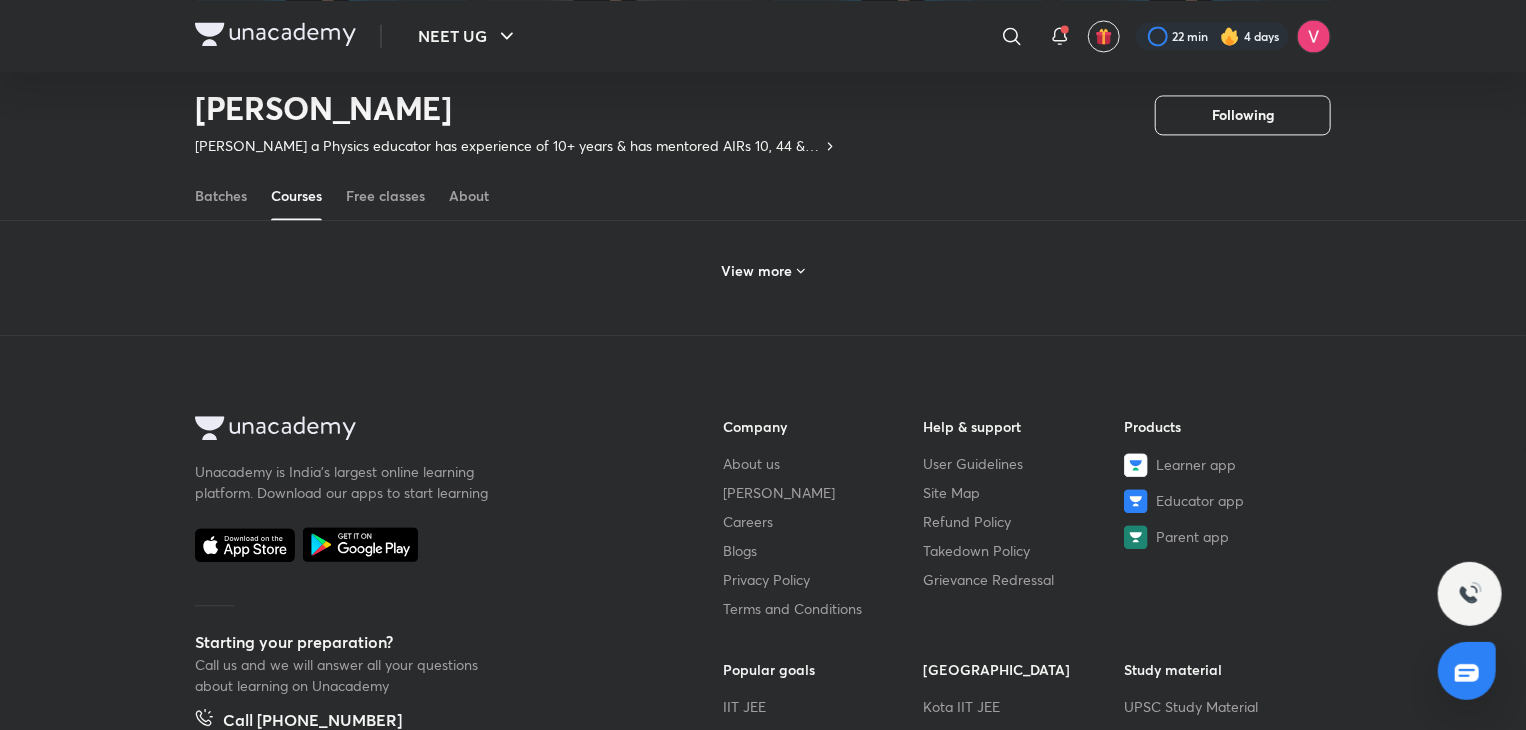 scroll, scrollTop: 1983, scrollLeft: 0, axis: vertical 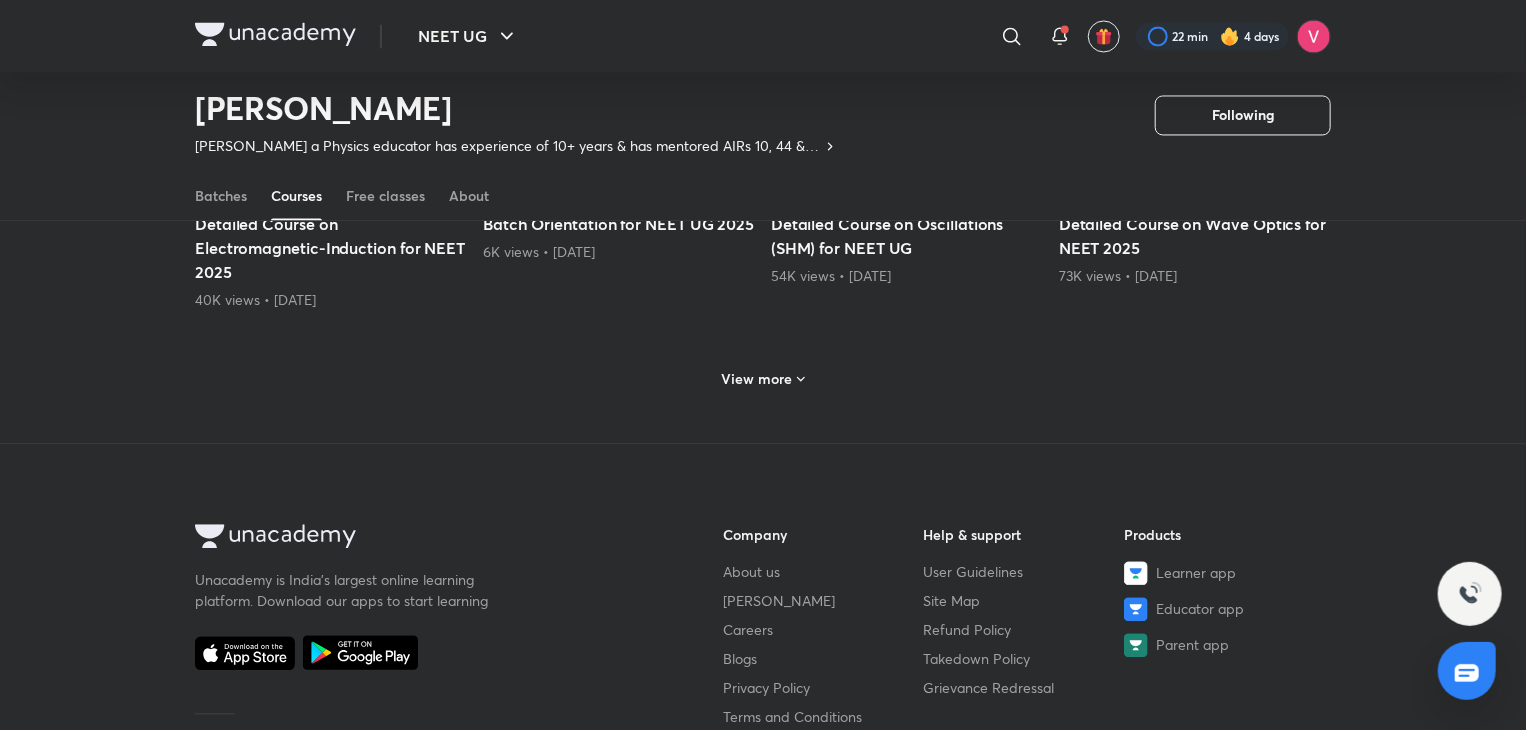 click on "View more" at bounding box center [757, 379] 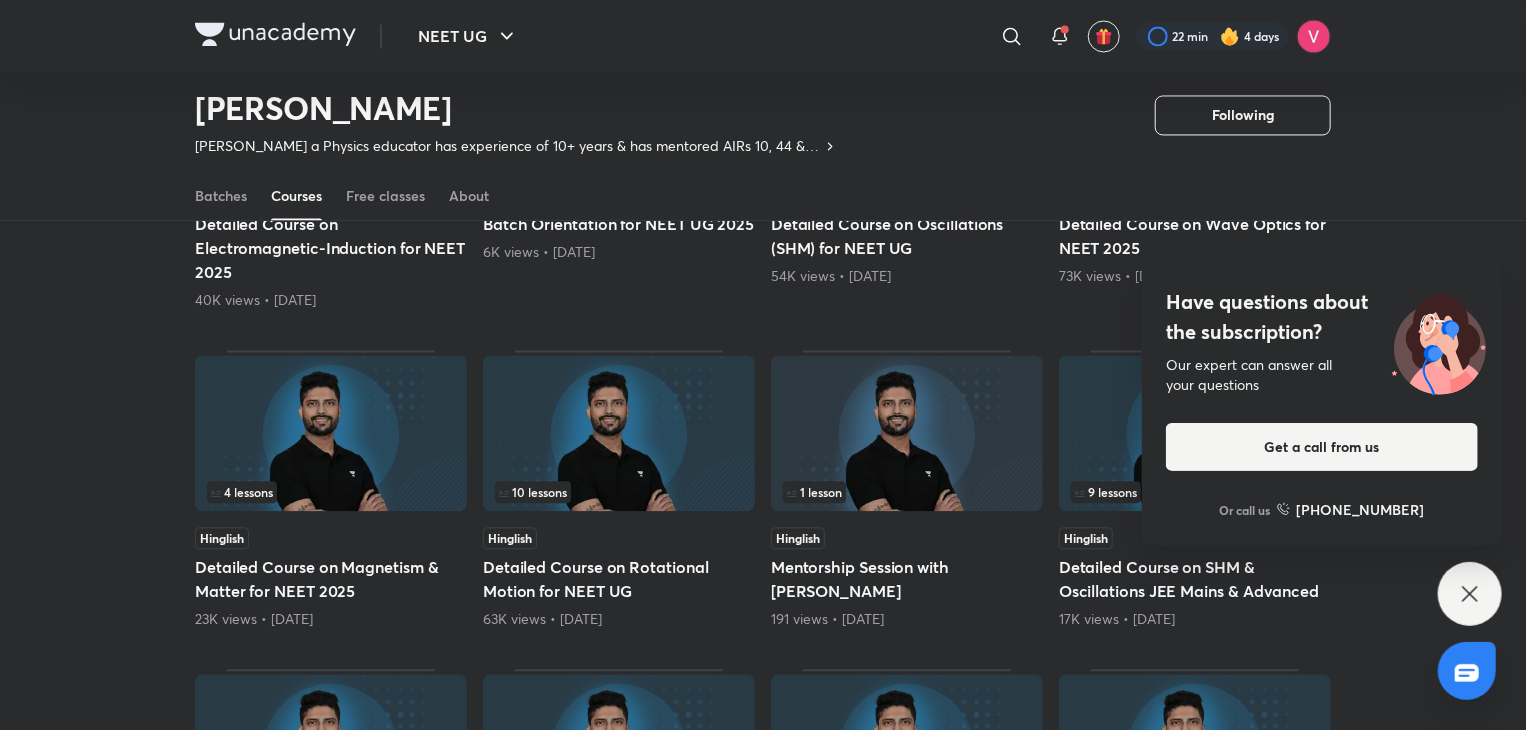 click on "Have questions about the subscription? Our expert can answer all your questions Get a call from us Or call us [PHONE_NUMBER]" at bounding box center [1470, 594] 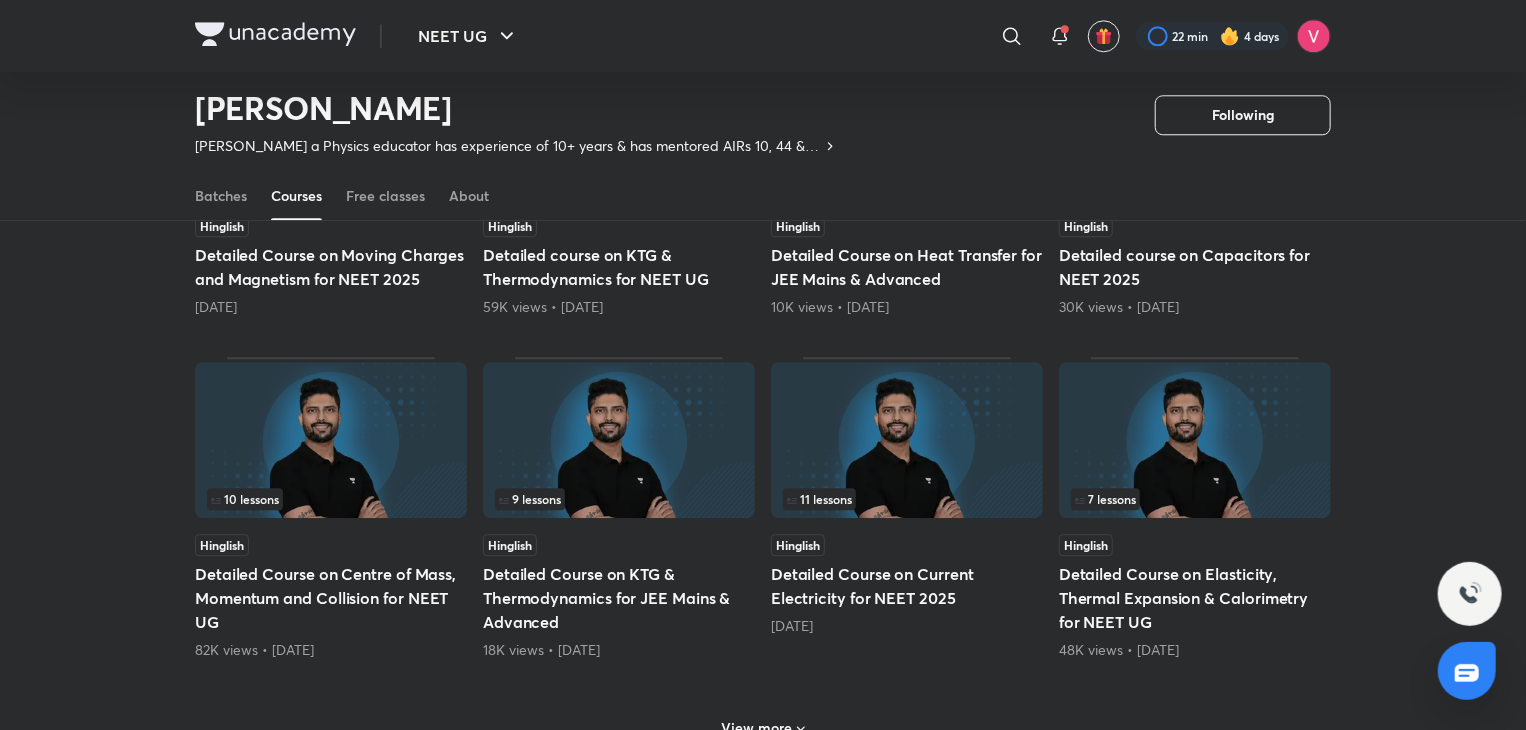 scroll, scrollTop: 2605, scrollLeft: 0, axis: vertical 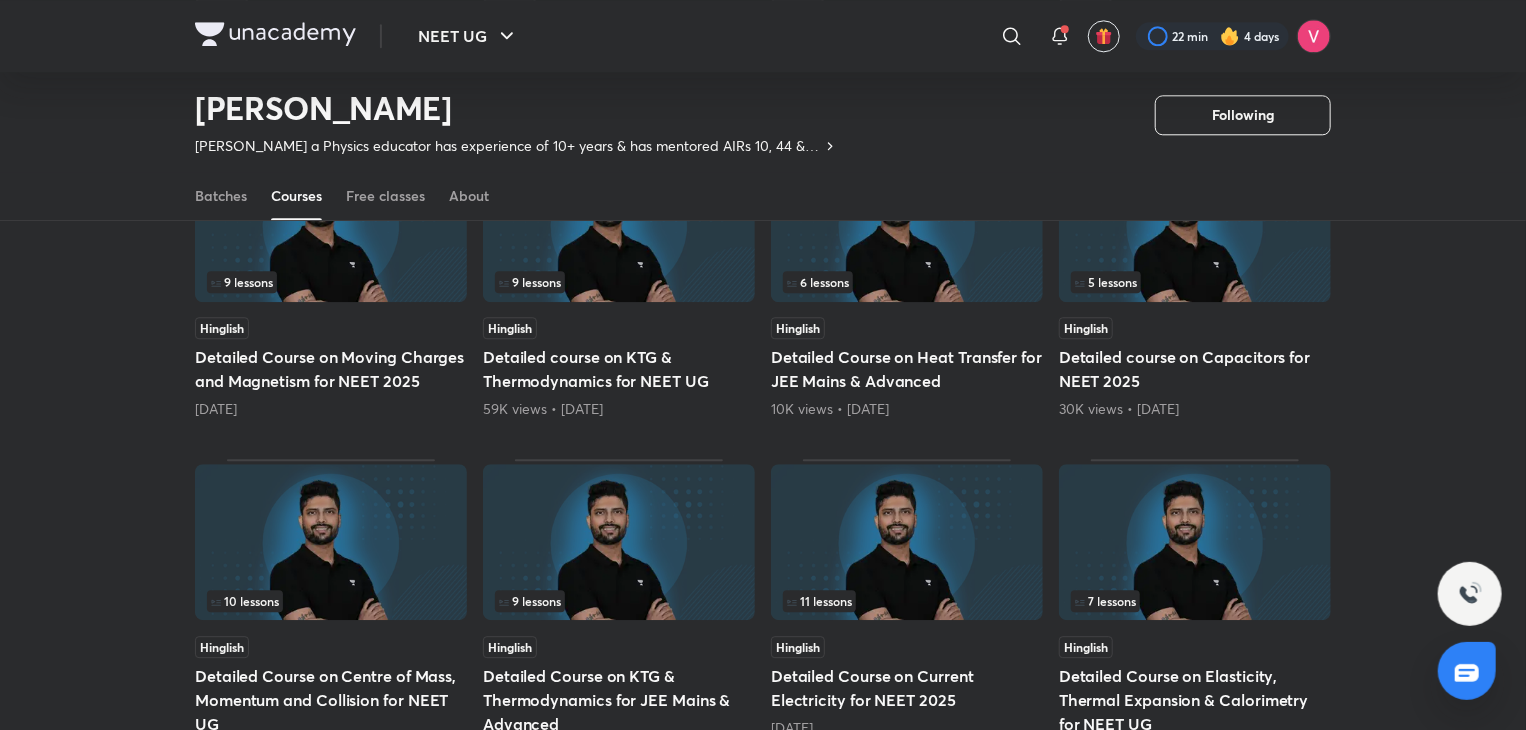 click on "Detailed course on Capacitors for NEET 2025" at bounding box center [1195, 369] 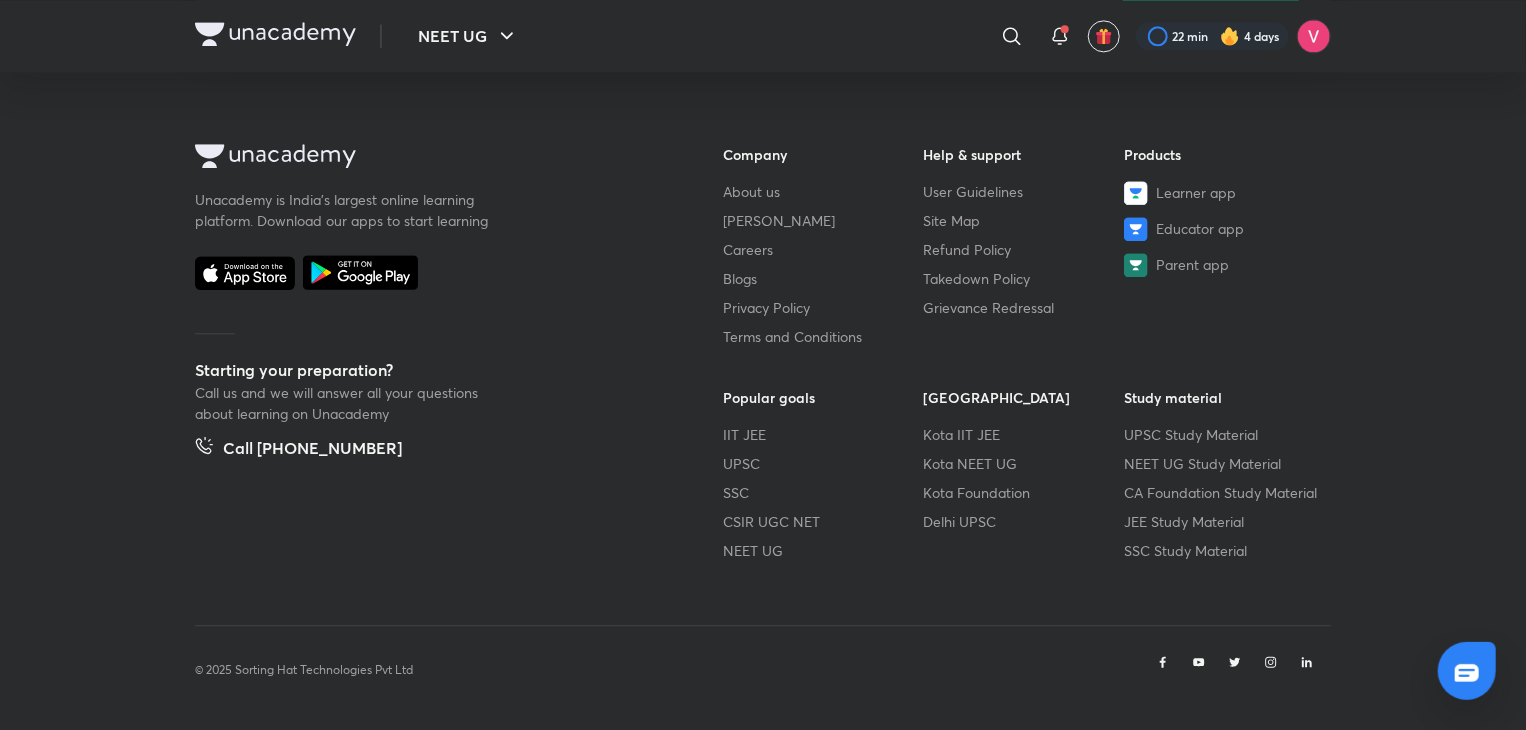 scroll, scrollTop: 0, scrollLeft: 0, axis: both 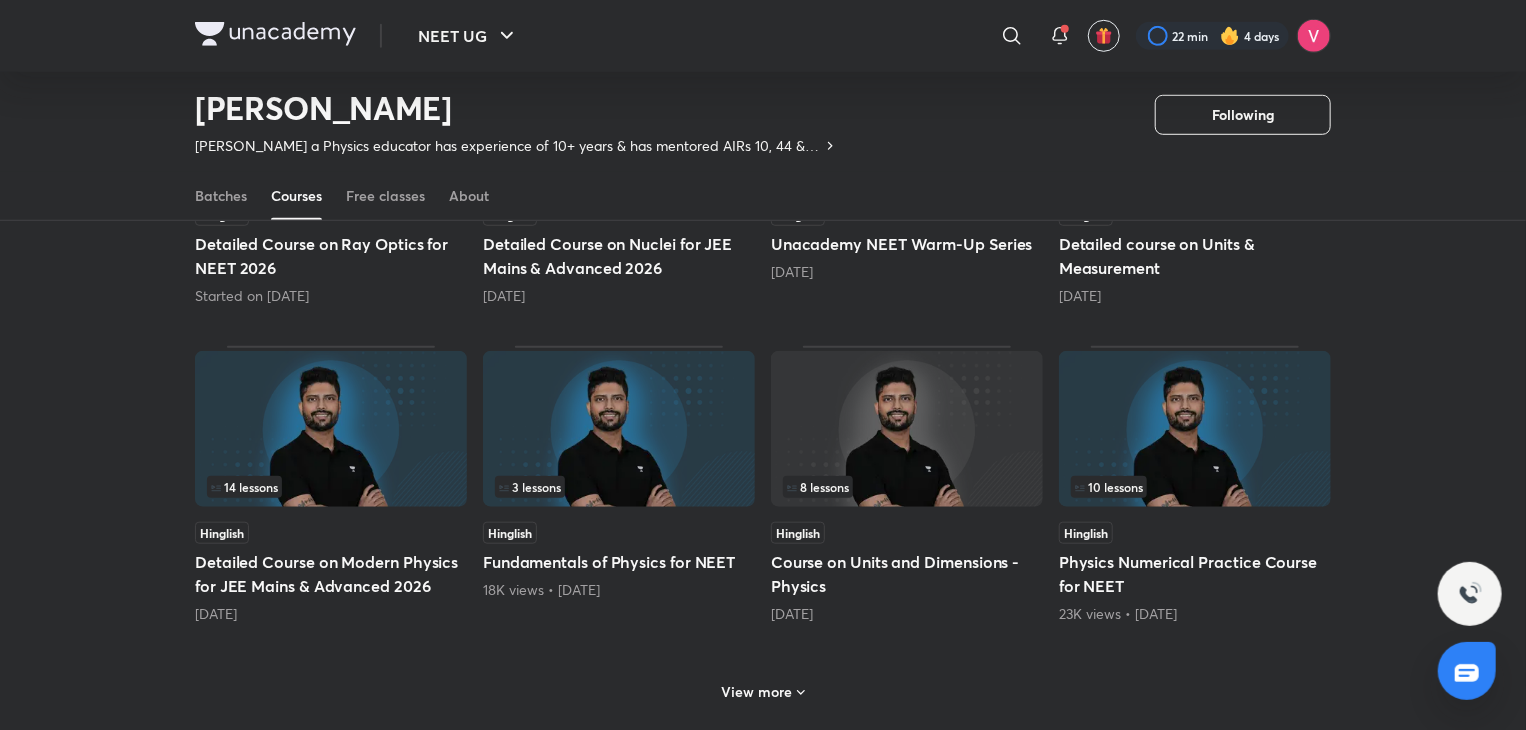 click on "View more" at bounding box center (757, 692) 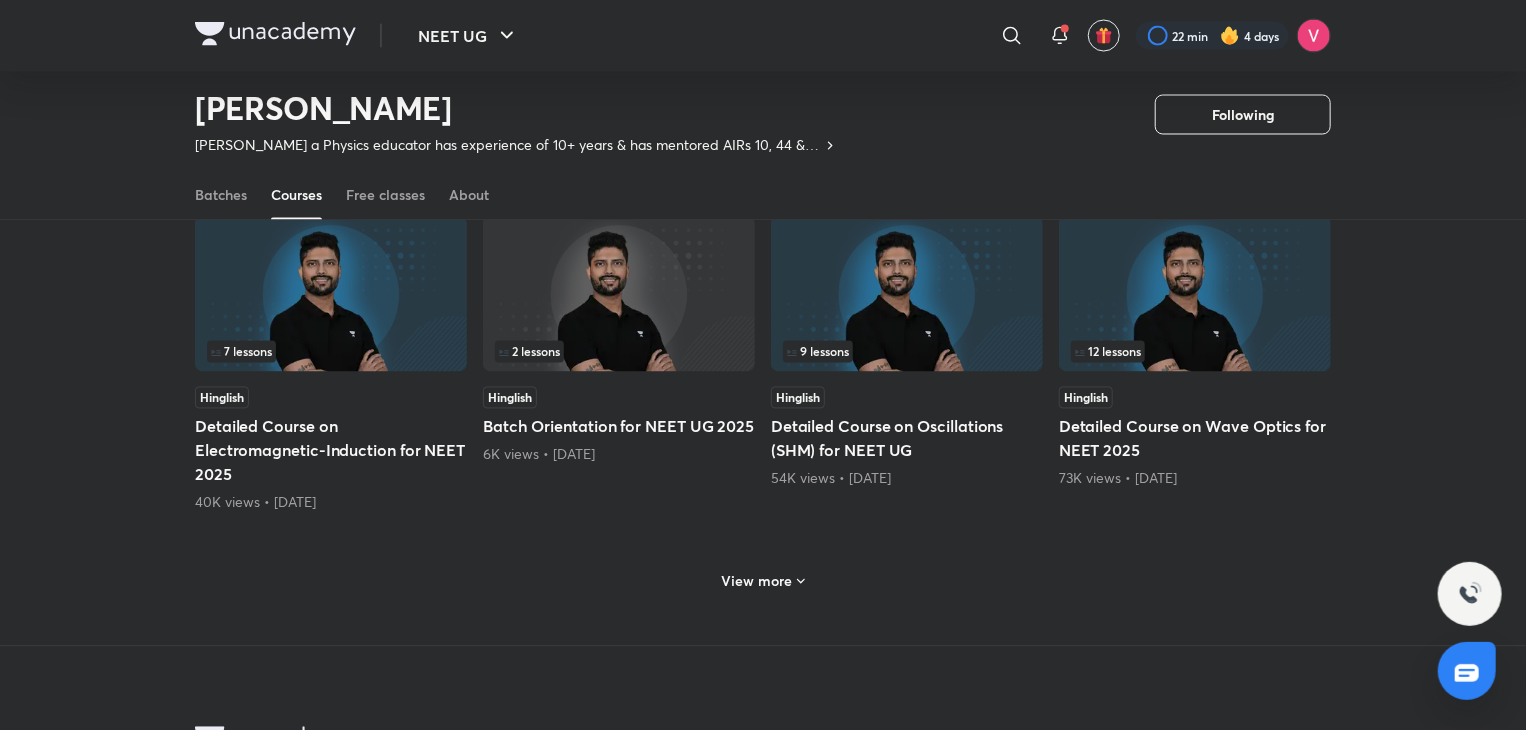 scroll, scrollTop: 1797, scrollLeft: 0, axis: vertical 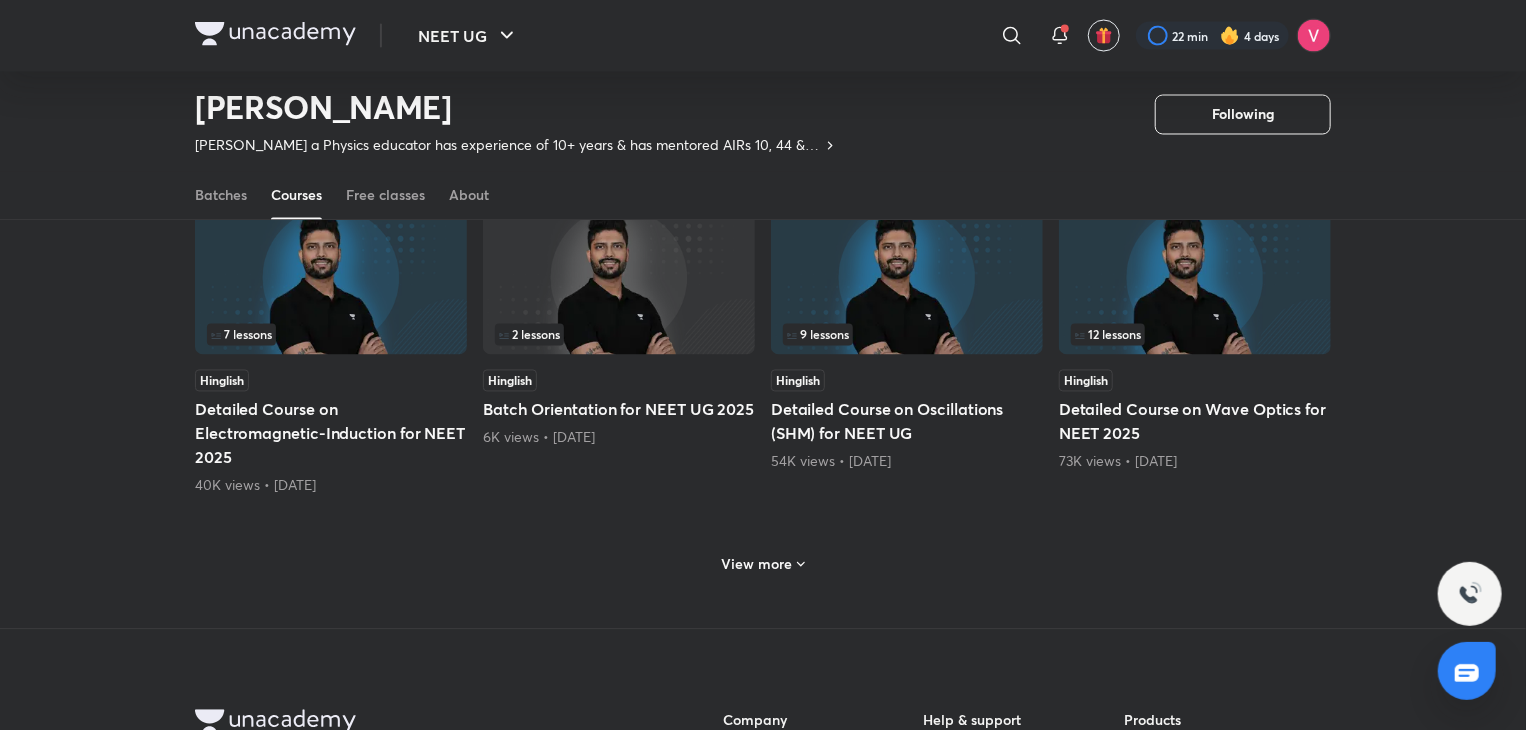 click on "View more" at bounding box center (757, 565) 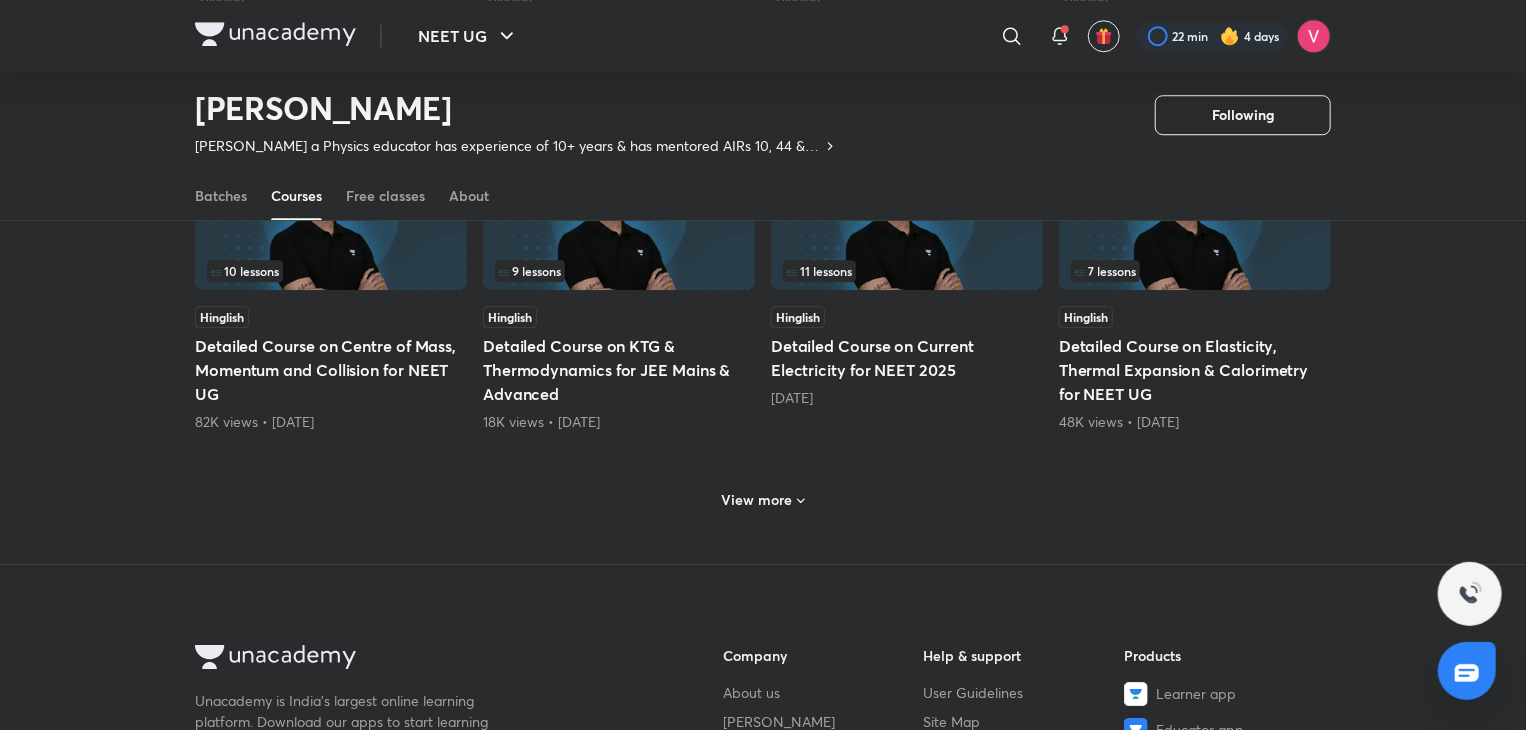 scroll, scrollTop: 2851, scrollLeft: 0, axis: vertical 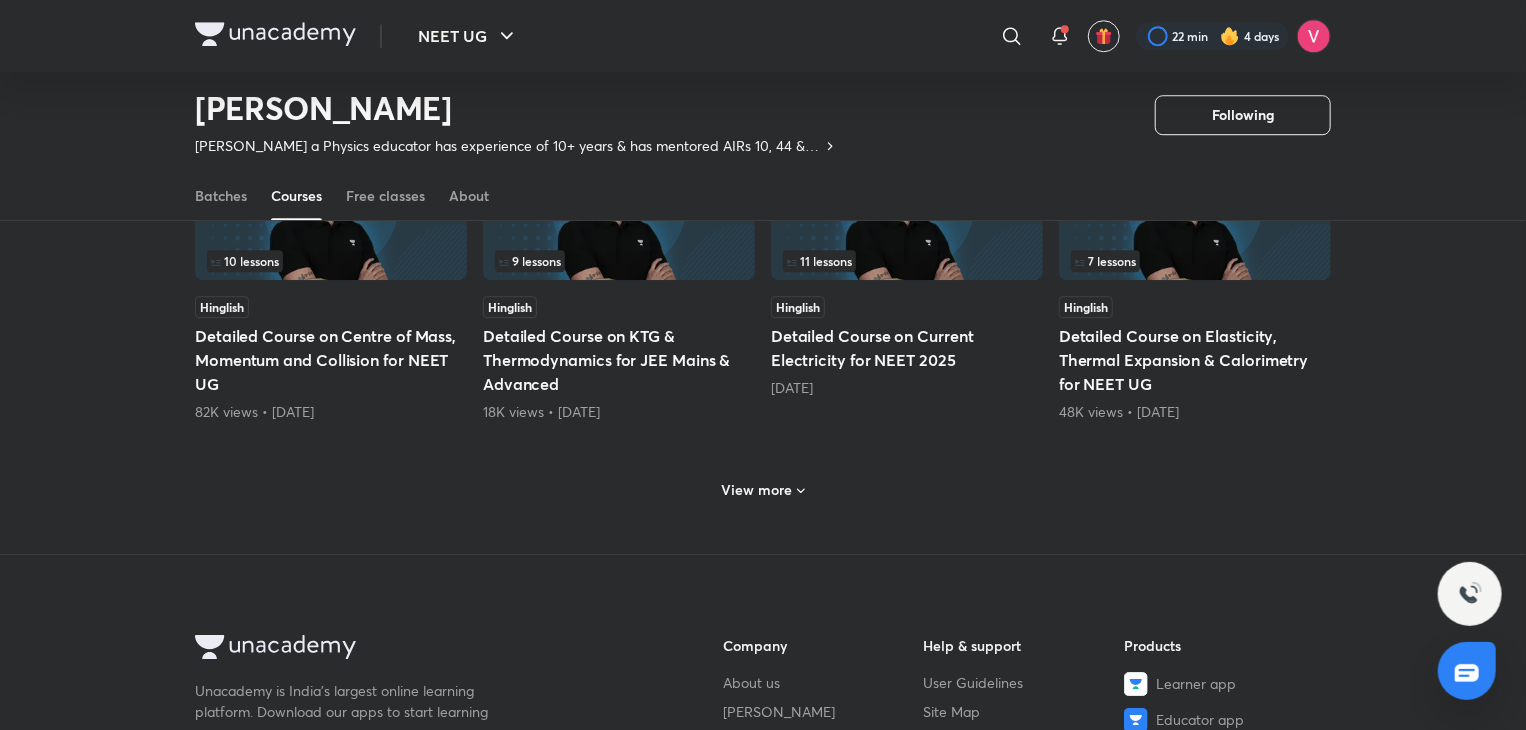 click on "View more" at bounding box center (757, 490) 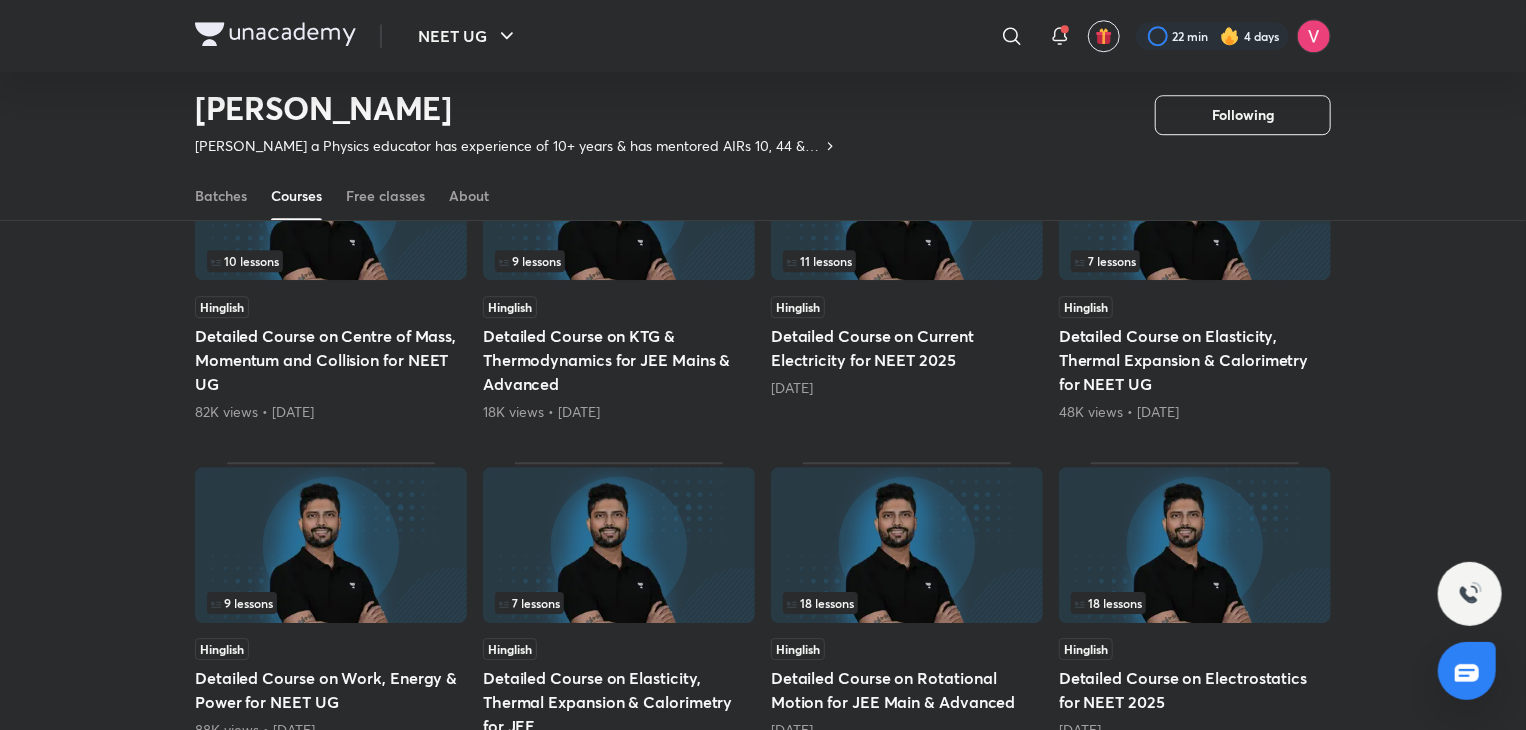 click on "Detailed Course on Current Electricity for NEET 2025" at bounding box center [907, 348] 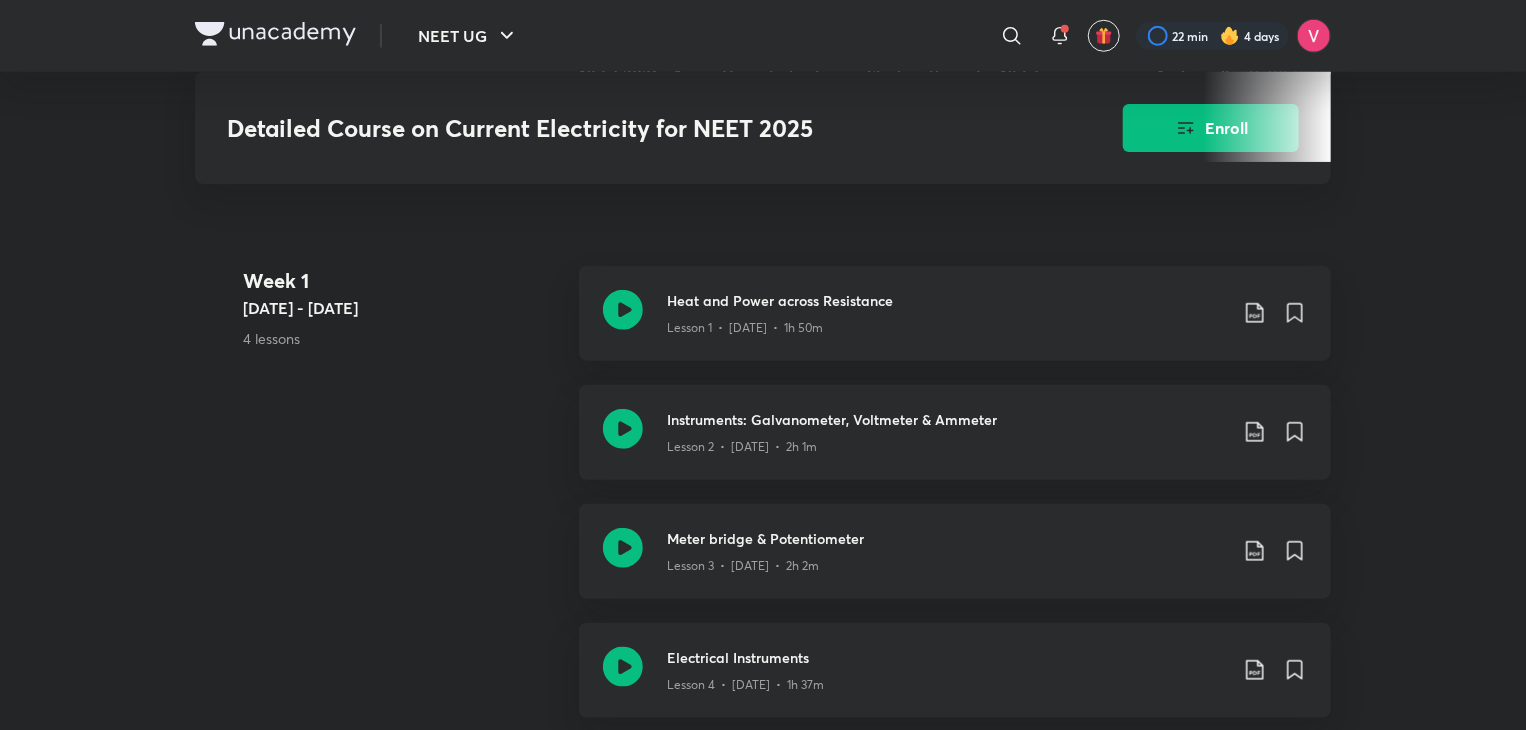 scroll, scrollTop: 1112, scrollLeft: 0, axis: vertical 